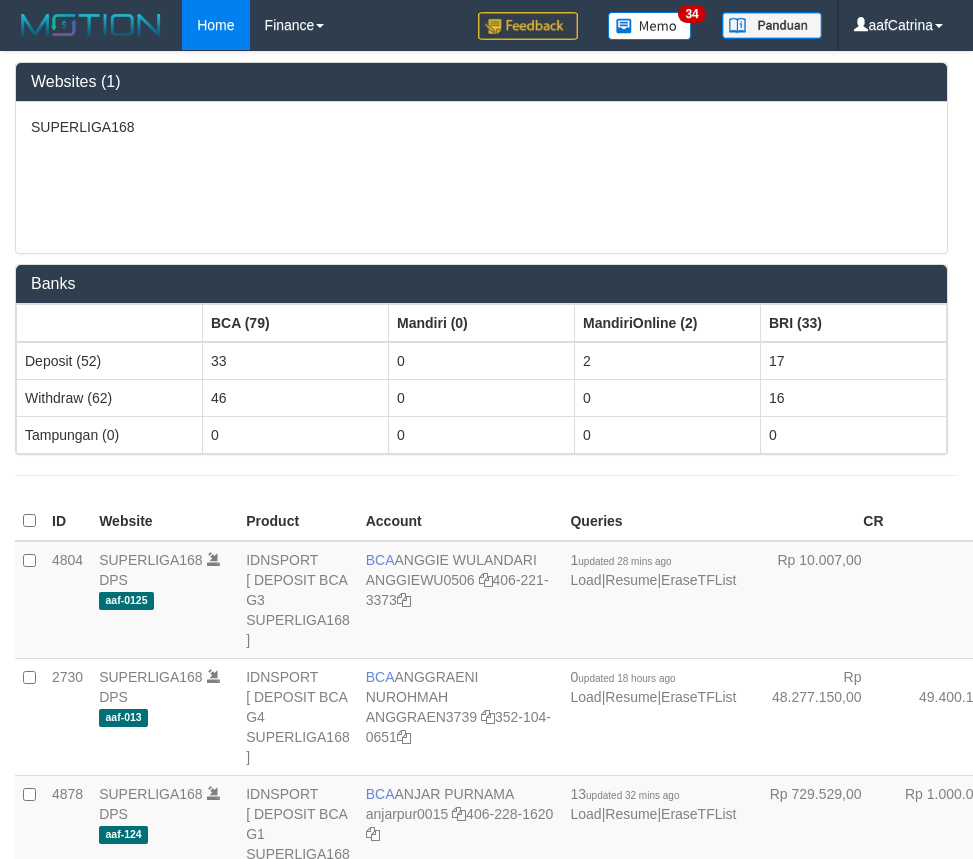 scroll, scrollTop: 3055, scrollLeft: 0, axis: vertical 